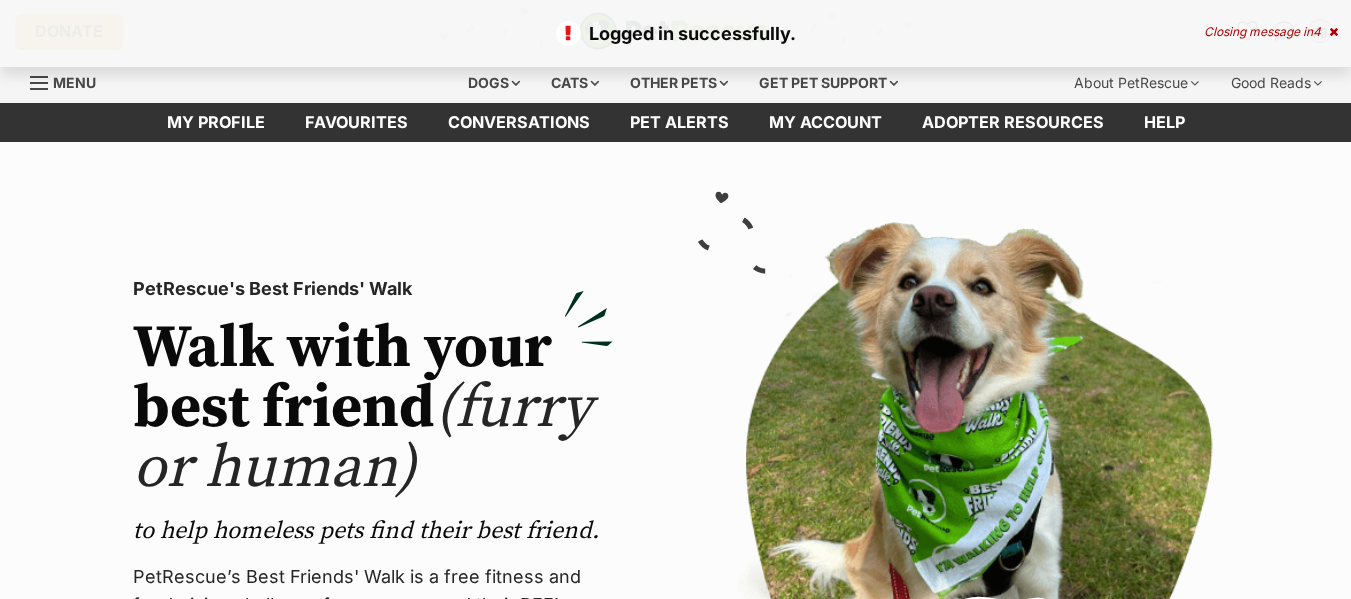 scroll, scrollTop: 0, scrollLeft: 0, axis: both 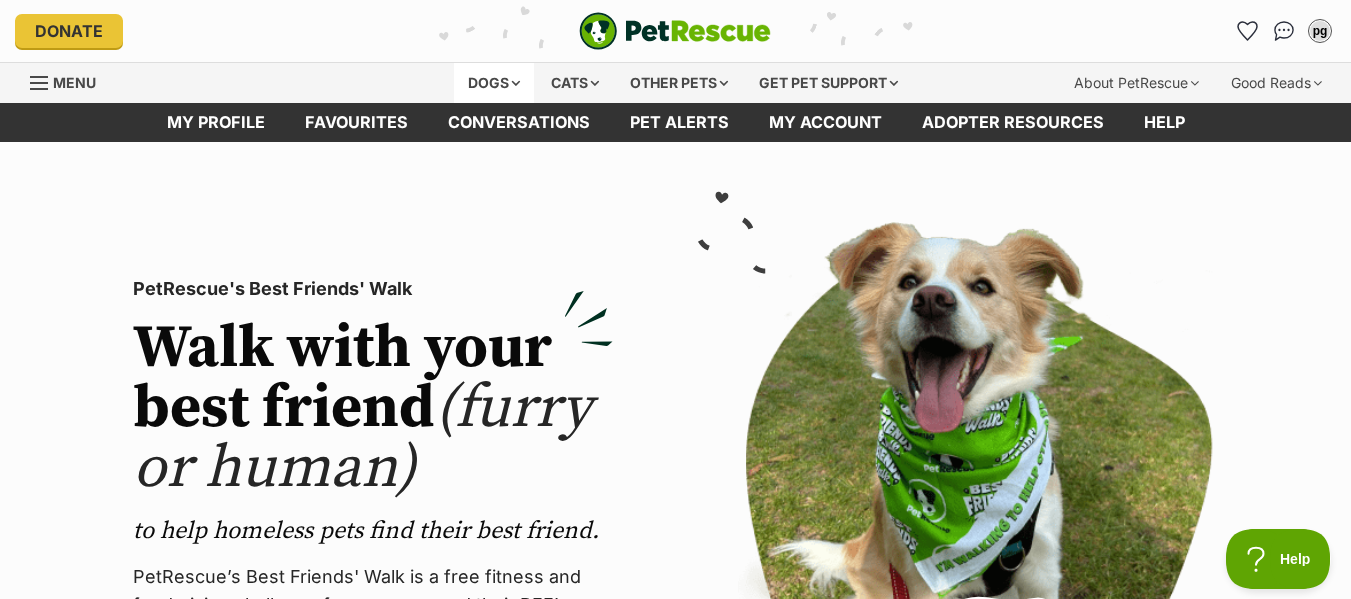 click on "Dogs" at bounding box center [494, 83] 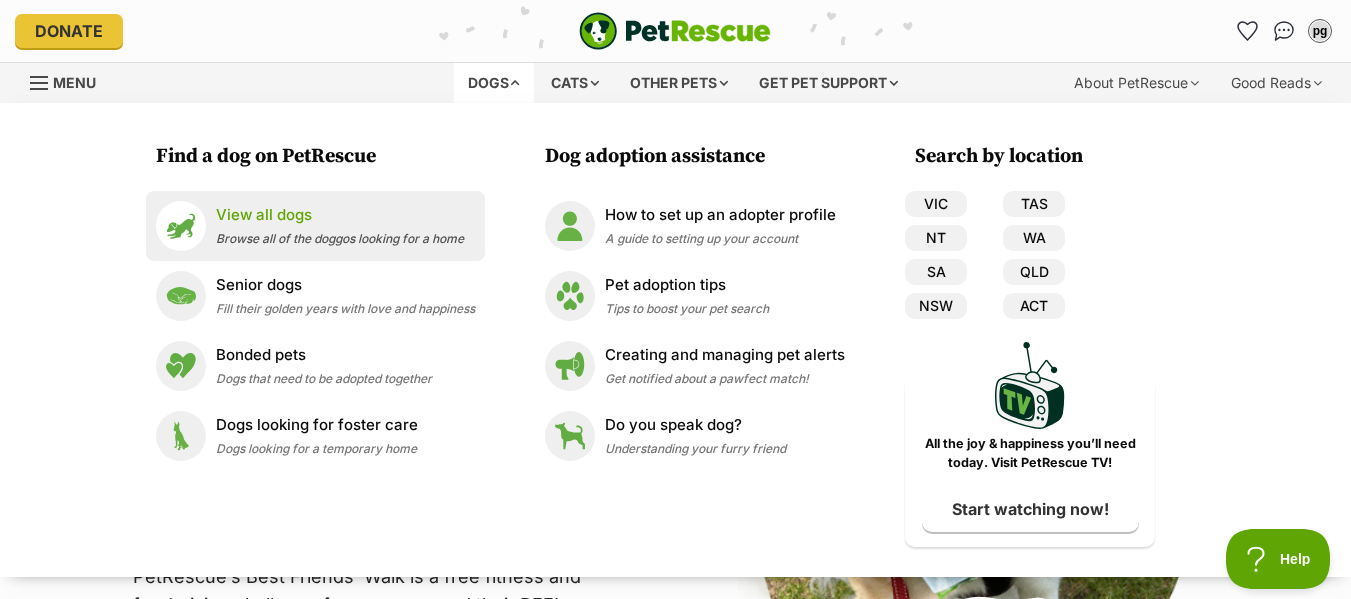 click on "View all dogs" at bounding box center [340, 215] 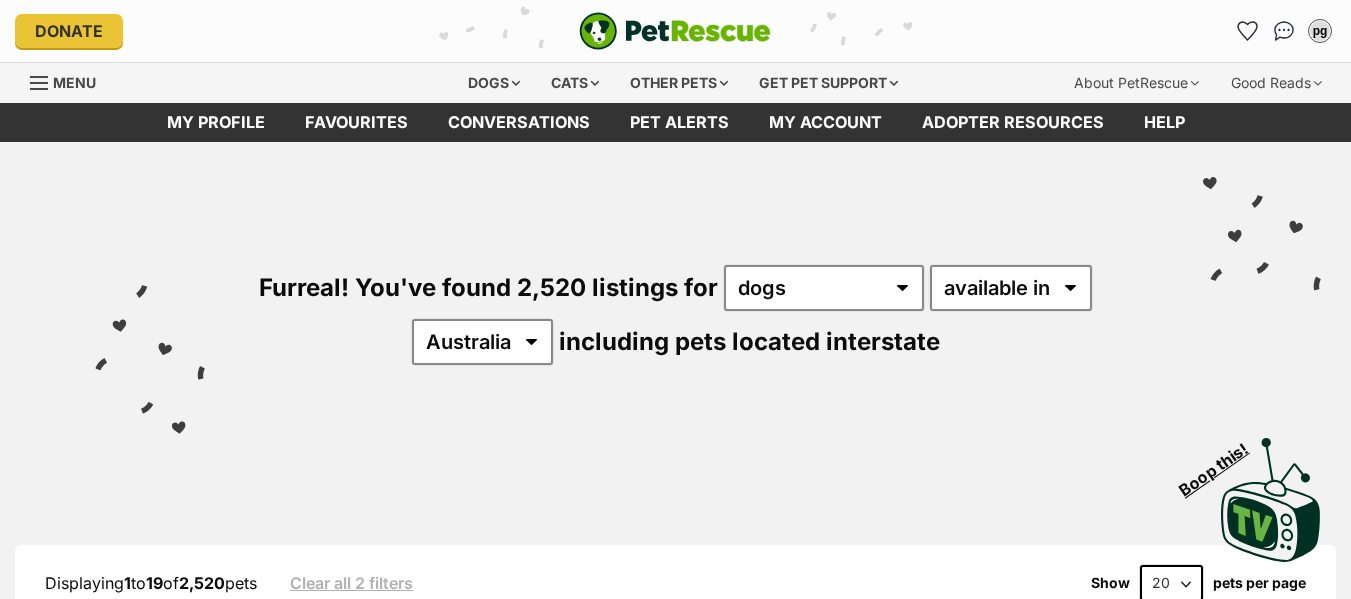 scroll, scrollTop: 0, scrollLeft: 0, axis: both 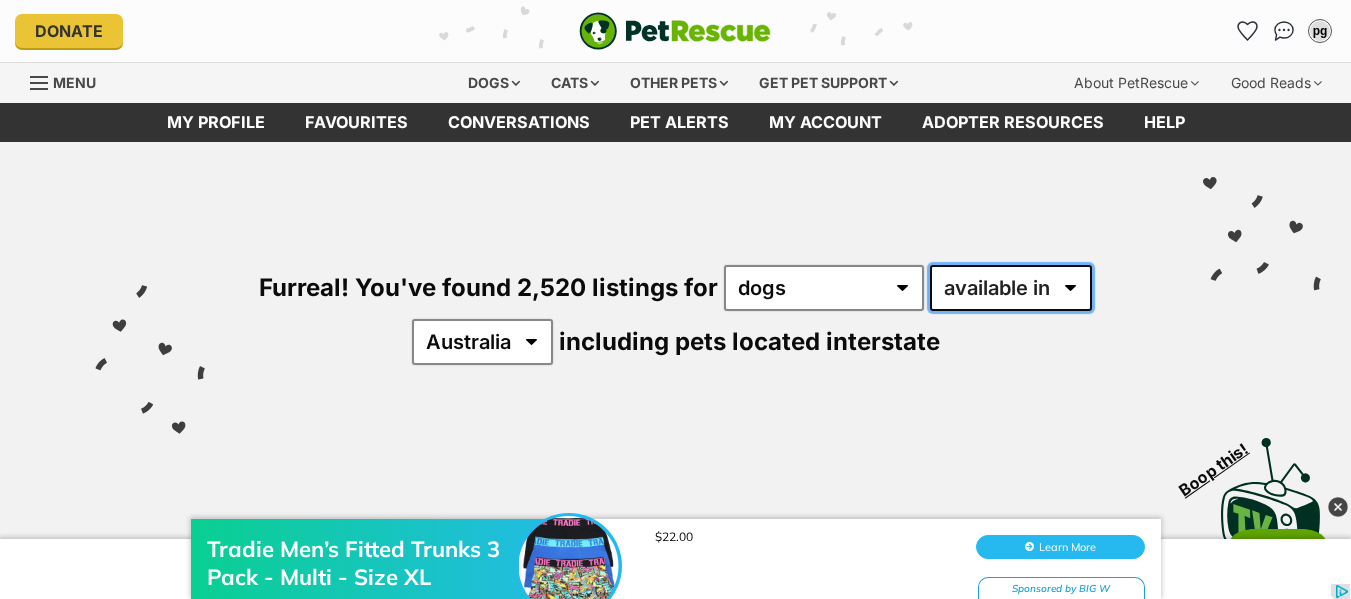 click on "available in
located in" at bounding box center (1011, 288) 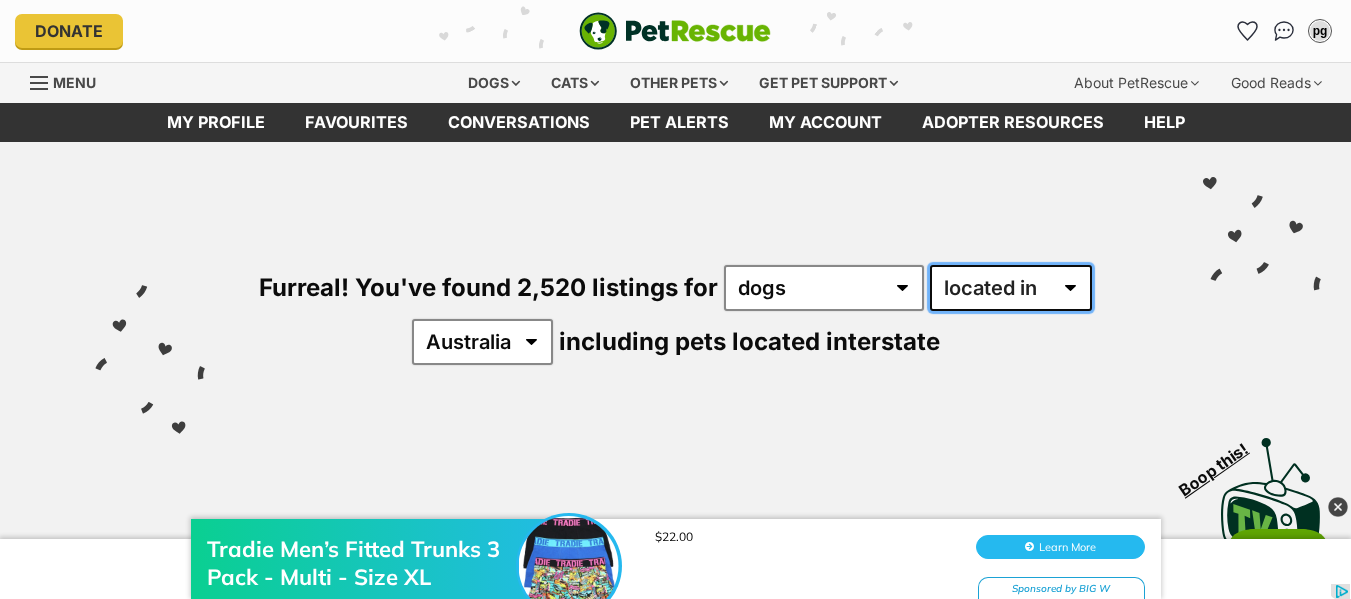 click on "available in
located in" at bounding box center [1011, 288] 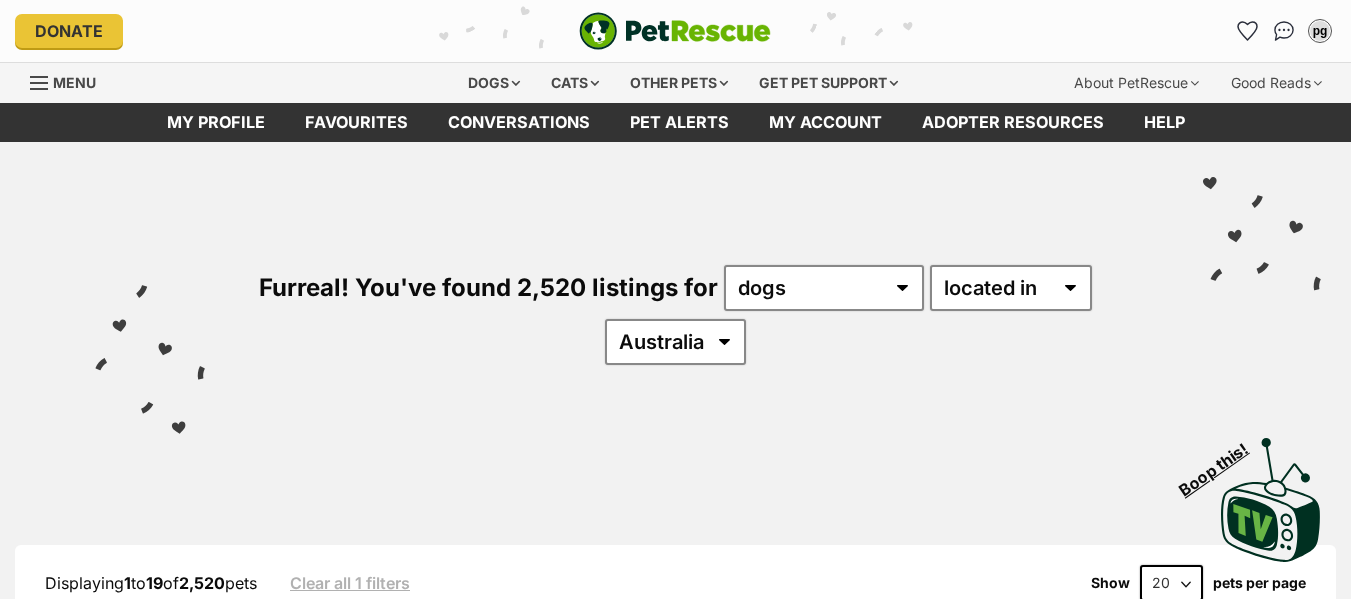 scroll, scrollTop: 0, scrollLeft: 0, axis: both 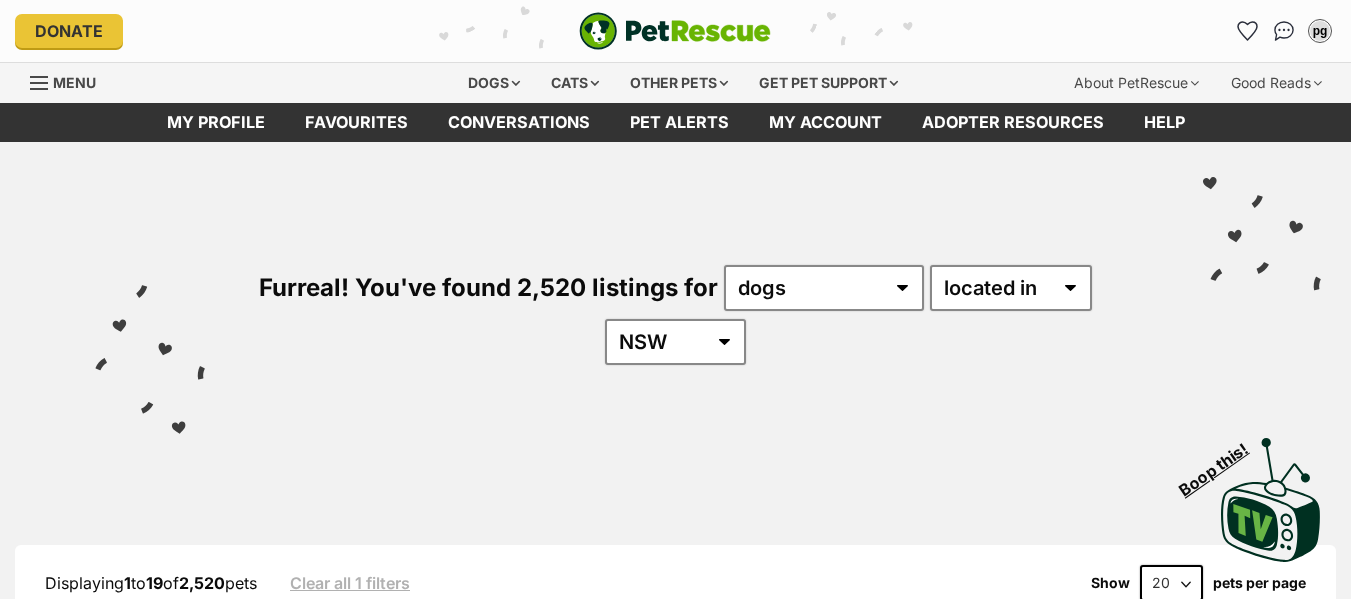 click on "Australia
ACT
NSW
NT
QLD
SA
TAS
VIC
WA" at bounding box center [675, 342] 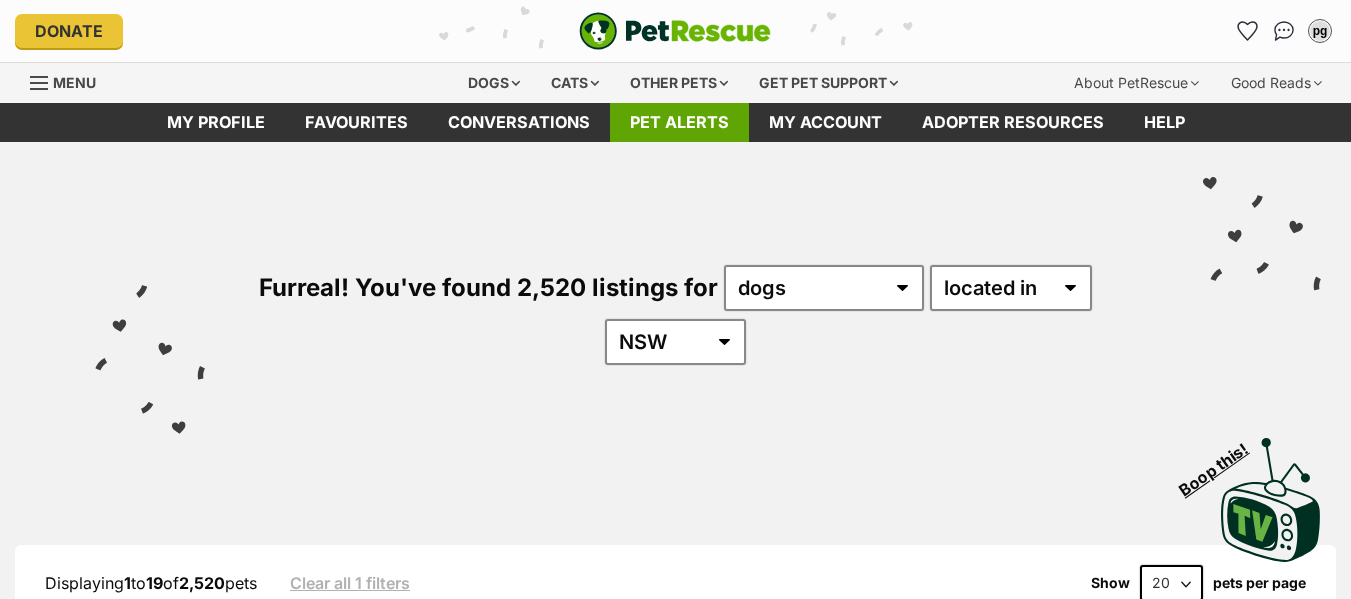 scroll, scrollTop: 0, scrollLeft: 0, axis: both 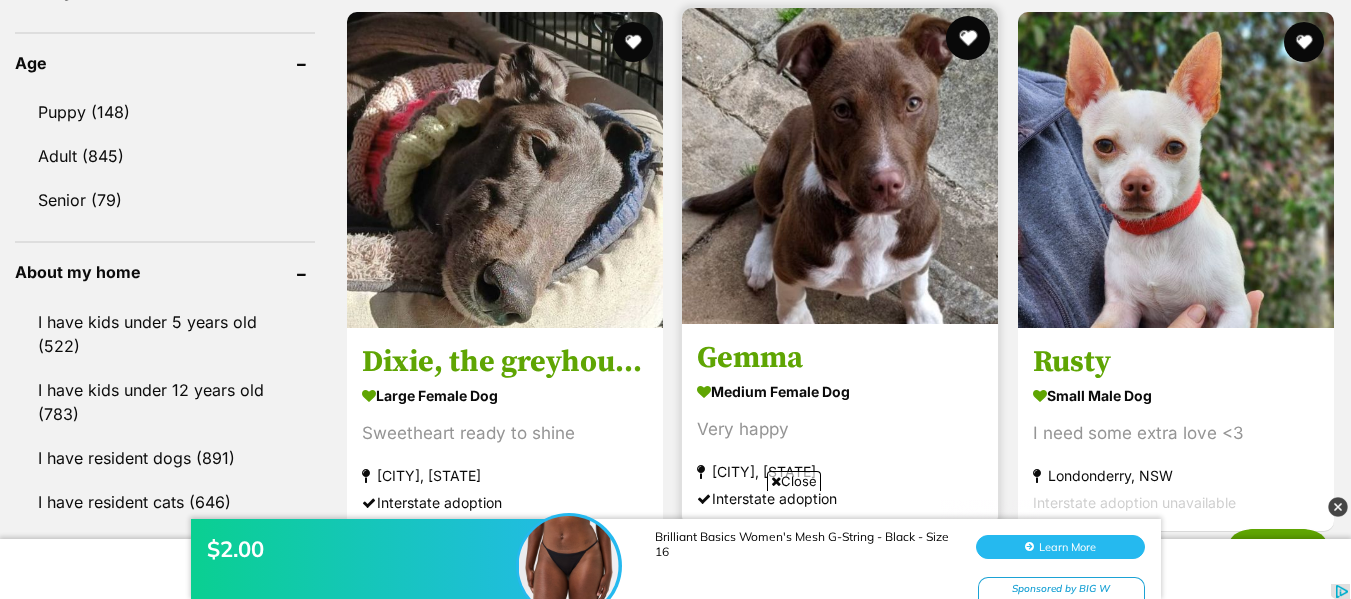 click at bounding box center (969, 38) 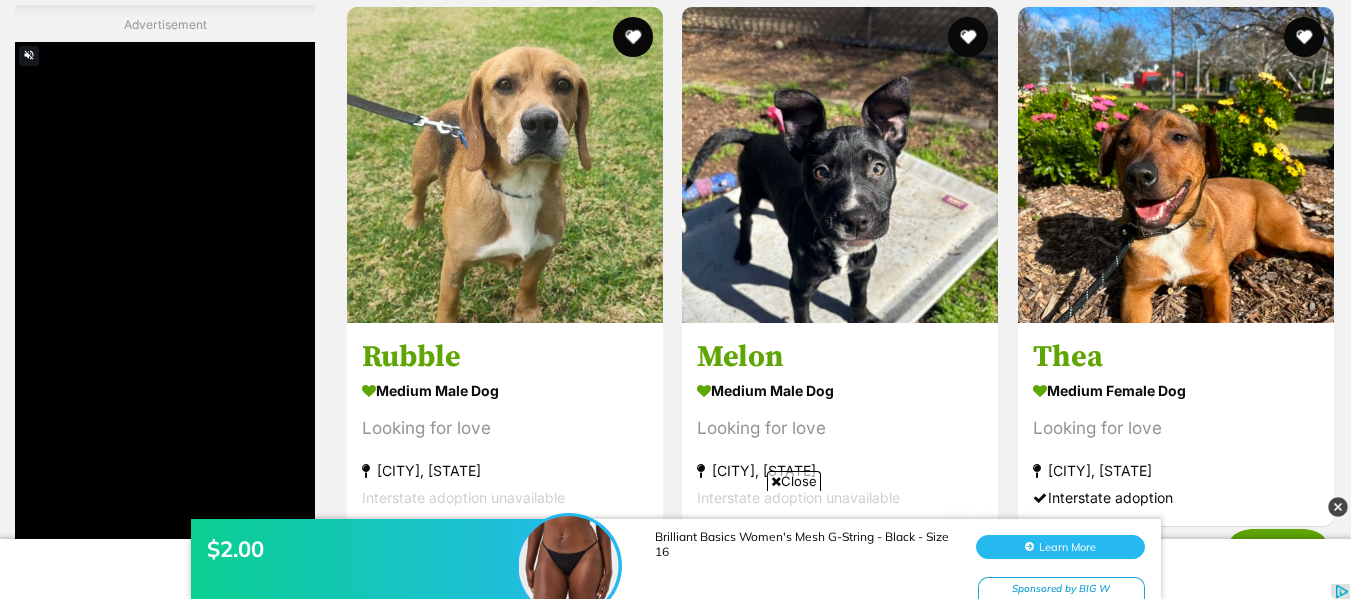 scroll, scrollTop: 3885, scrollLeft: 0, axis: vertical 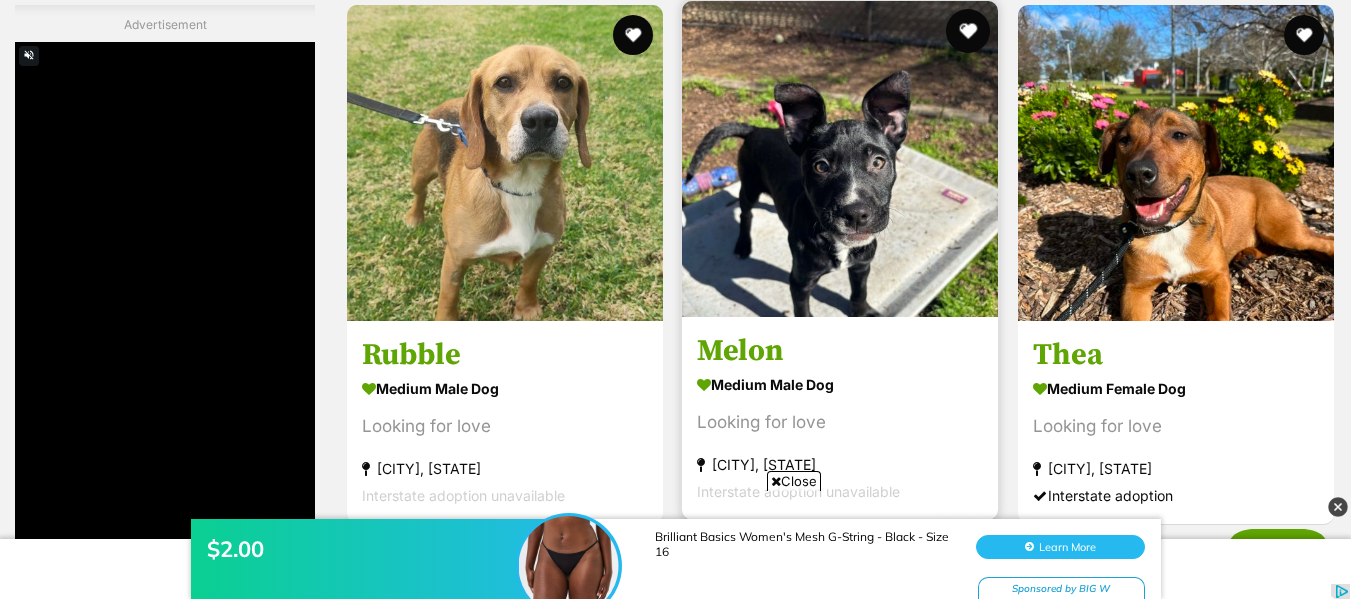 click at bounding box center [969, 31] 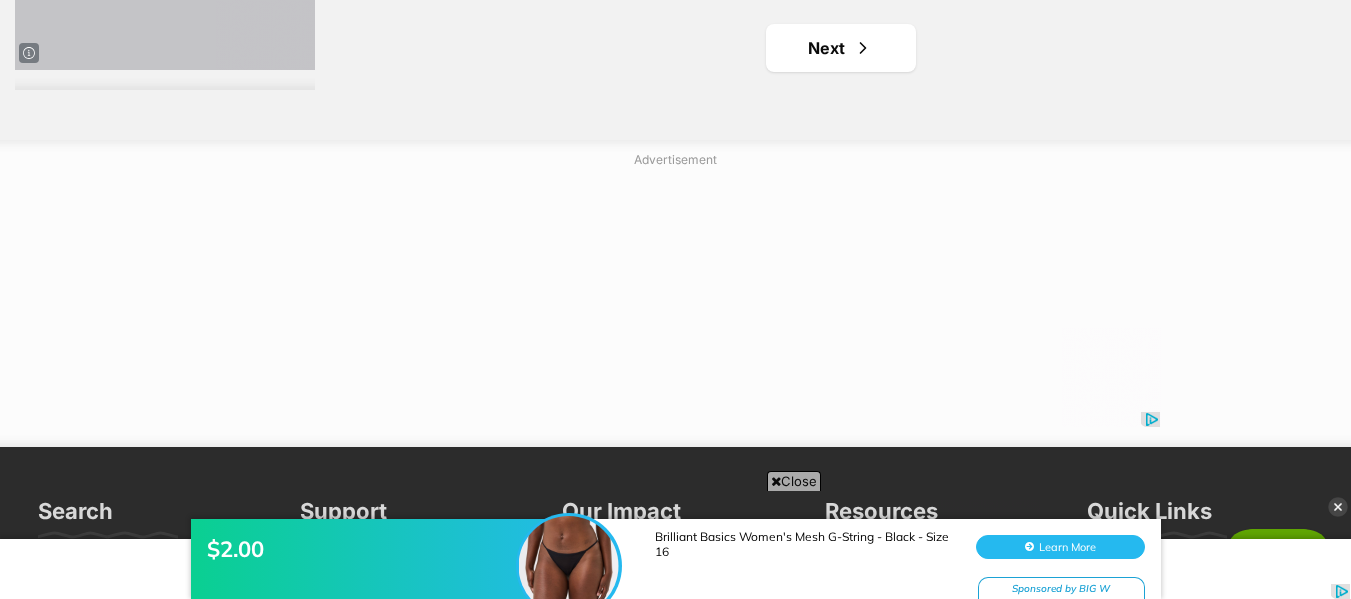 scroll, scrollTop: 5295, scrollLeft: 0, axis: vertical 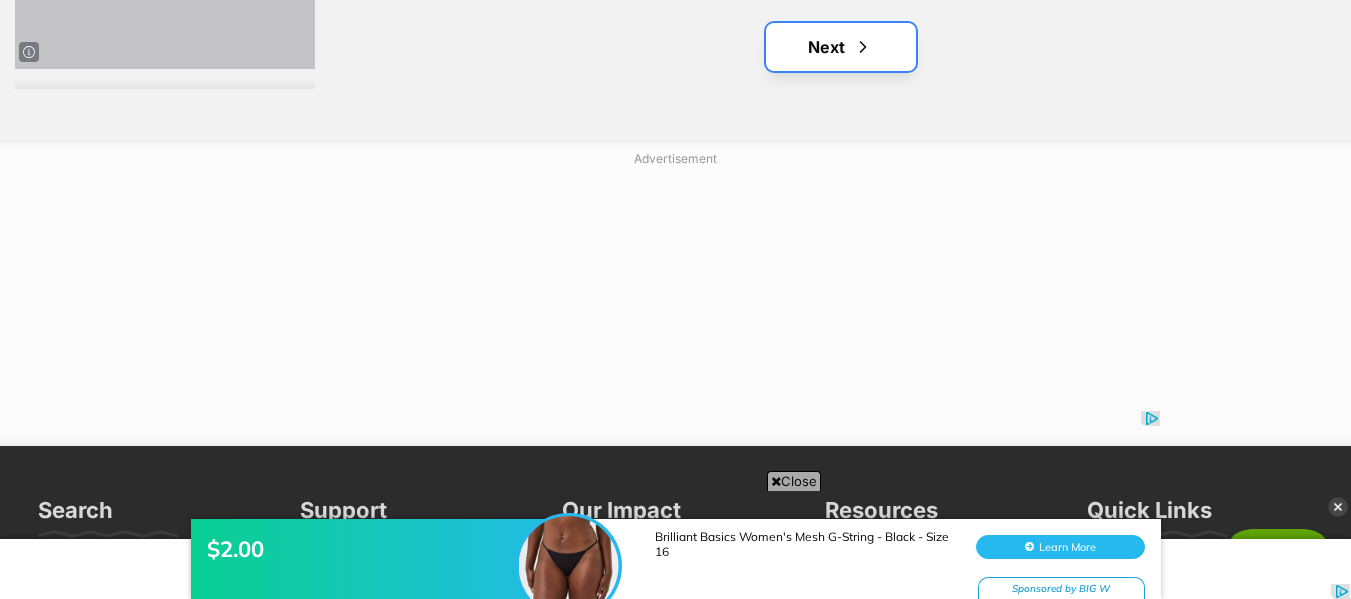 click on "Next" at bounding box center [841, 47] 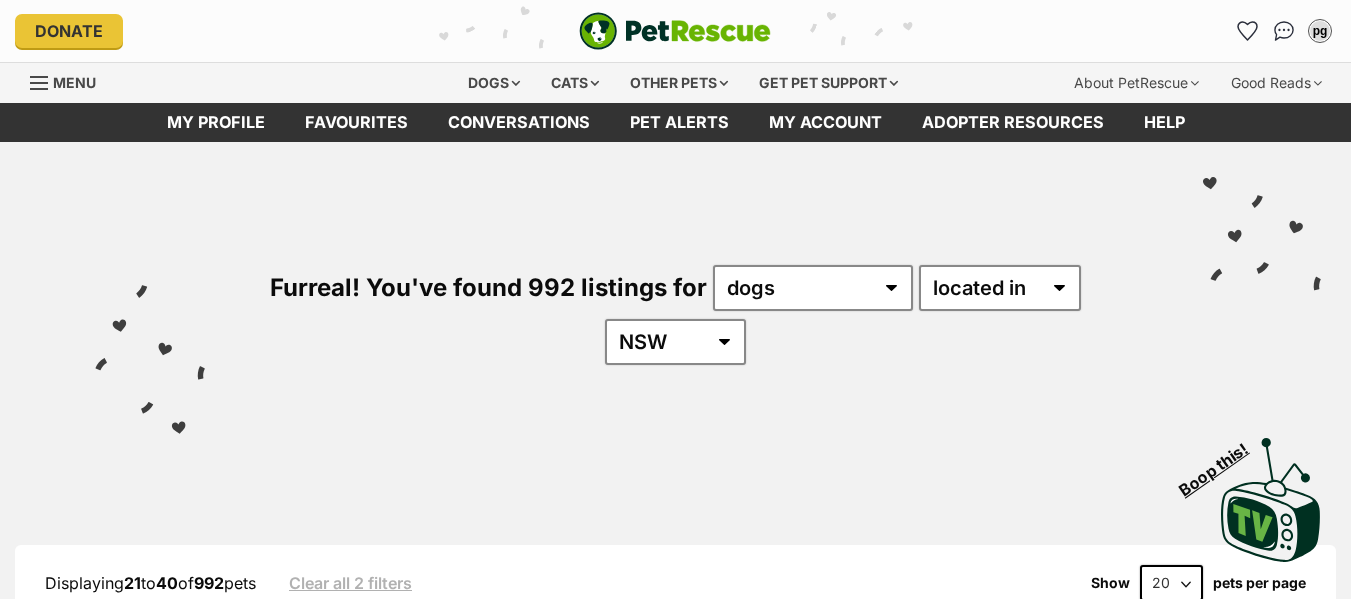 scroll, scrollTop: 0, scrollLeft: 0, axis: both 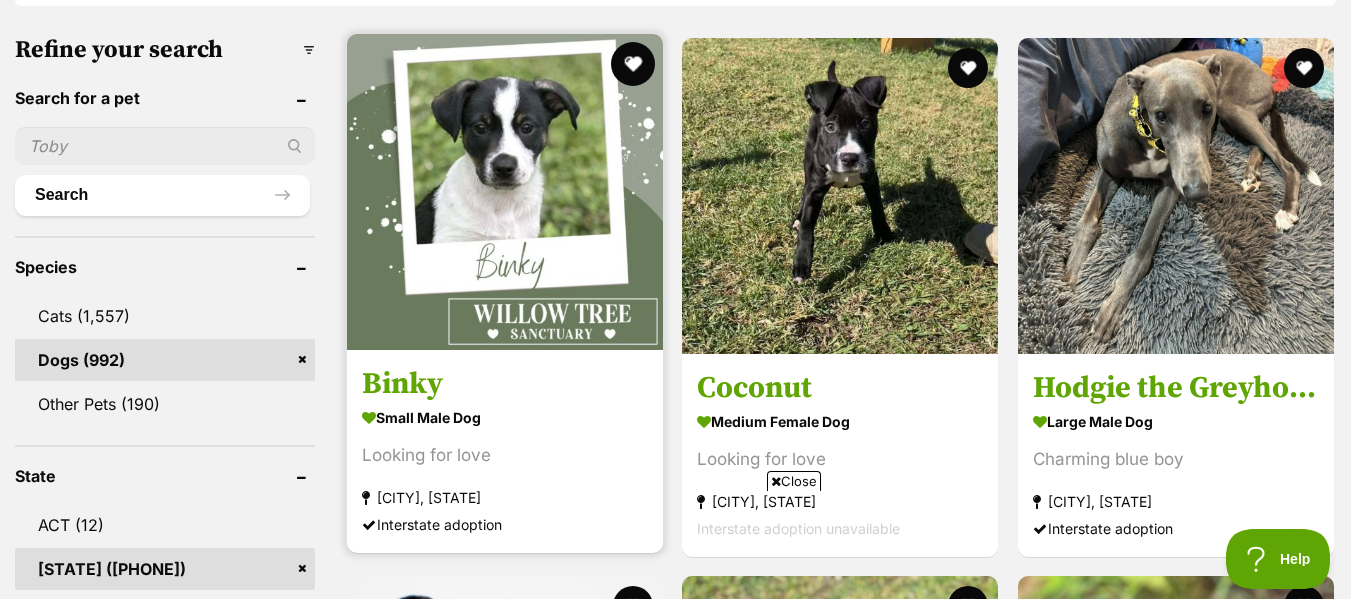 click at bounding box center [633, 64] 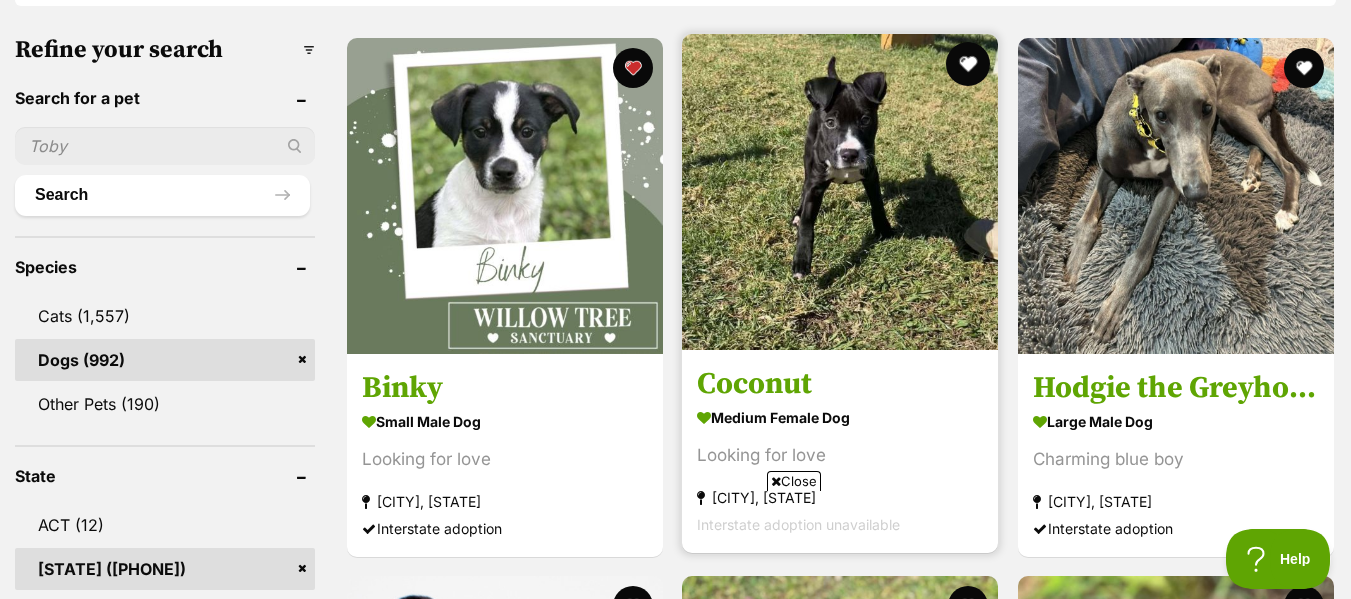click at bounding box center (969, 64) 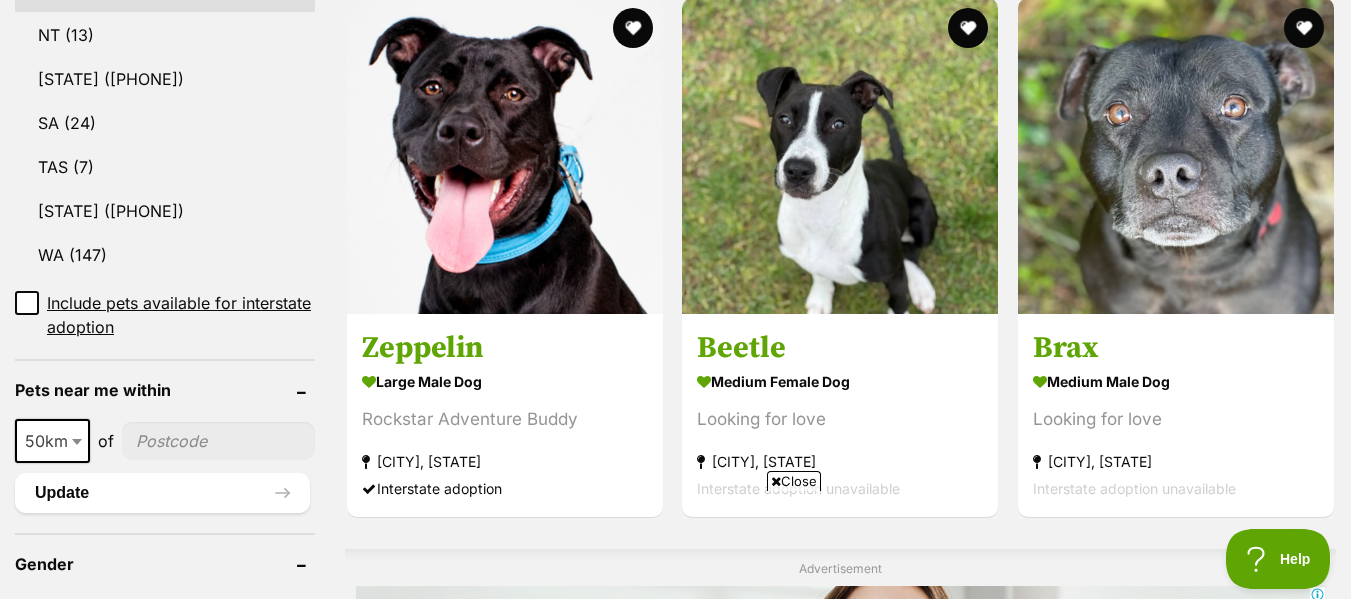 scroll, scrollTop: 1194, scrollLeft: 0, axis: vertical 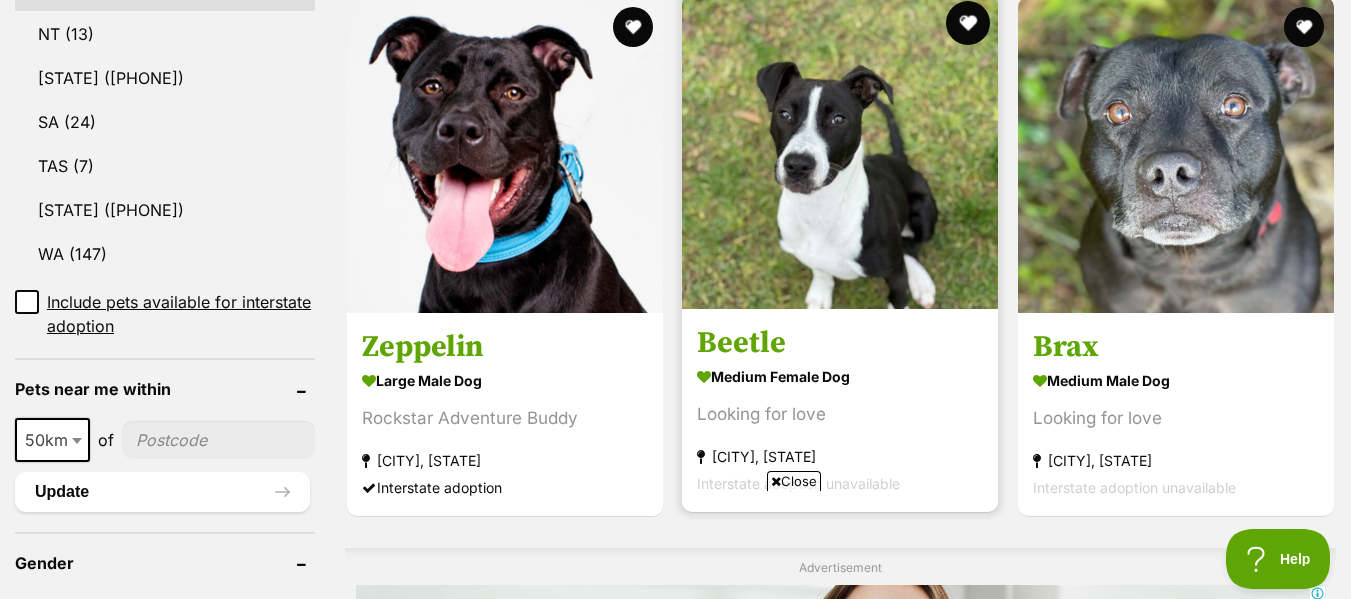 click at bounding box center (969, 23) 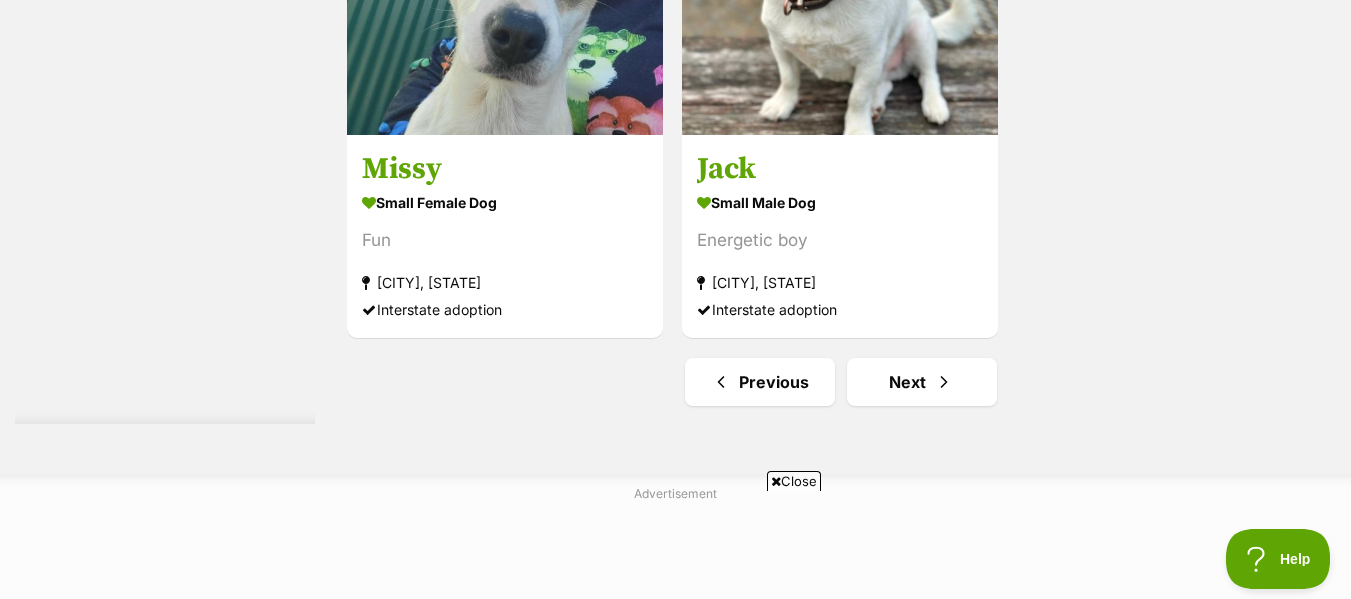 scroll, scrollTop: 4971, scrollLeft: 0, axis: vertical 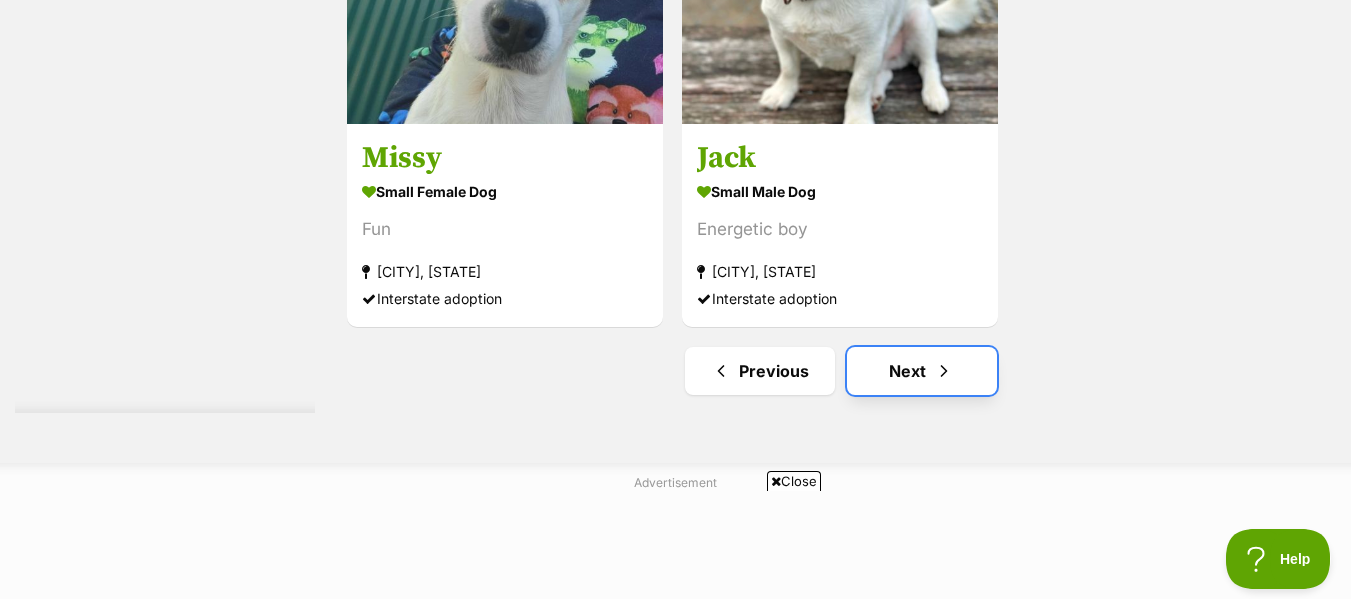 click on "Next" at bounding box center (922, 371) 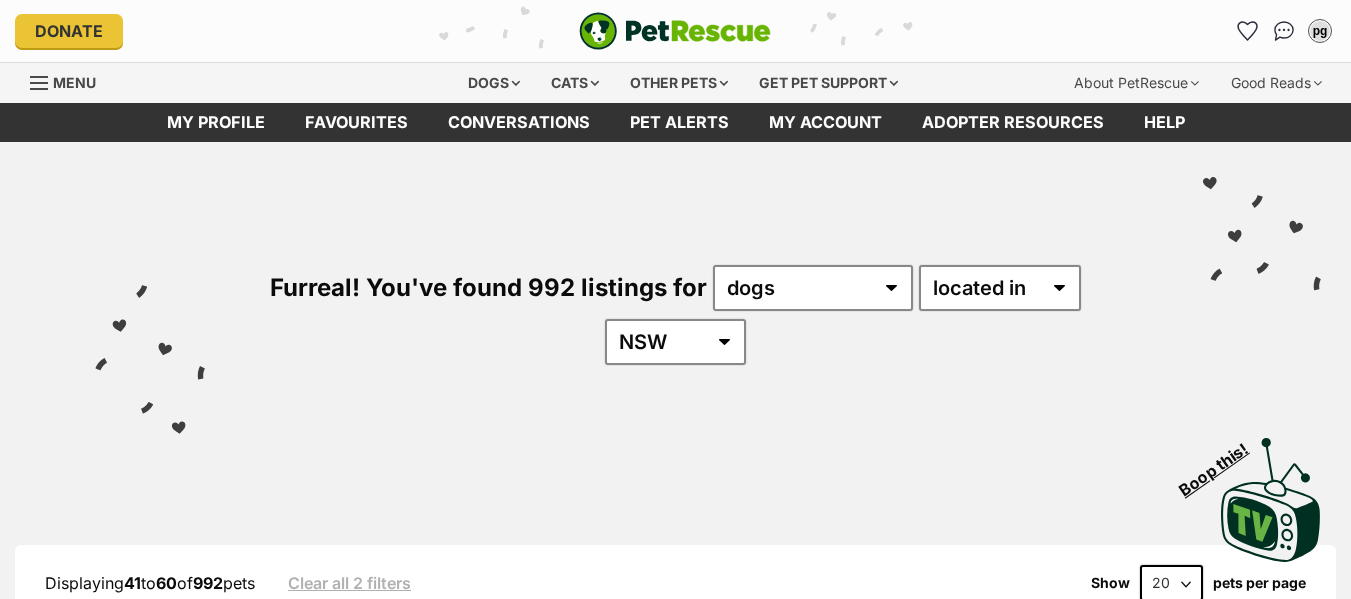 scroll, scrollTop: 0, scrollLeft: 0, axis: both 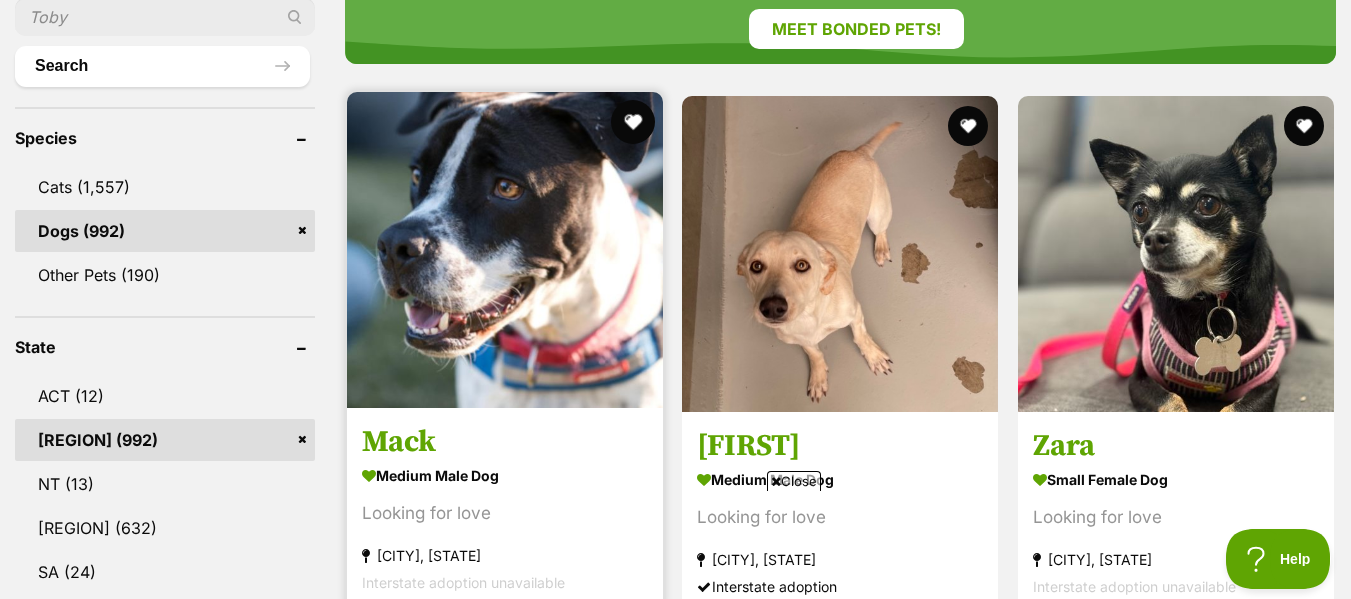 click at bounding box center (633, 122) 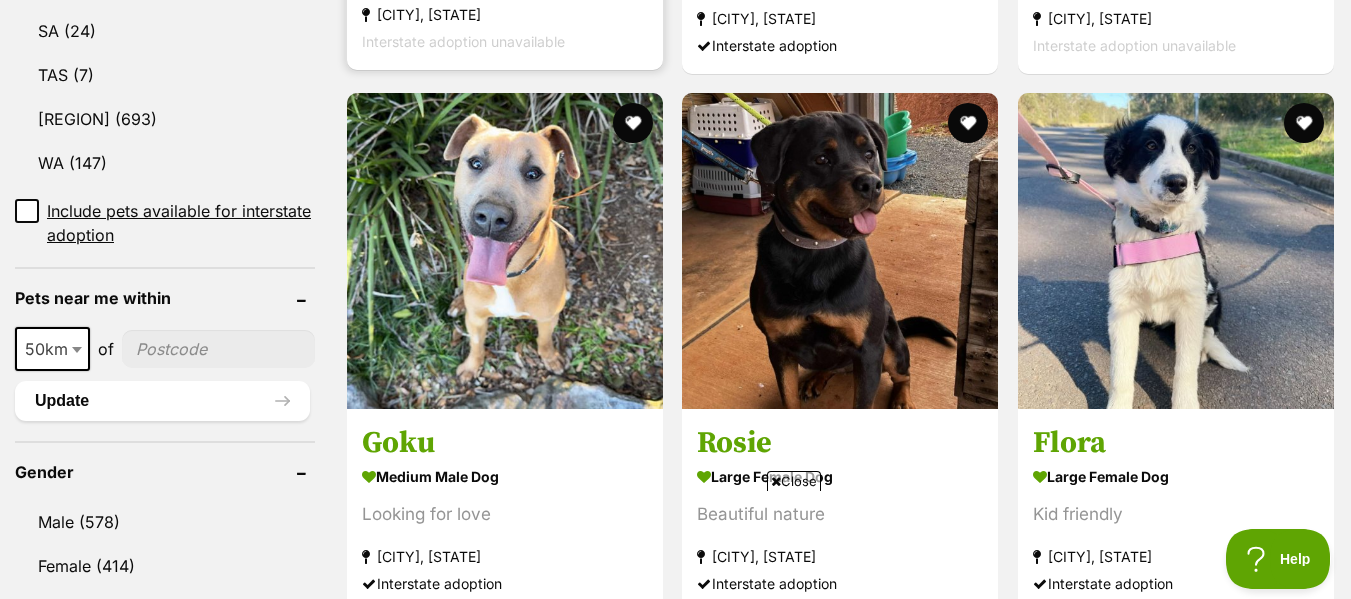 scroll, scrollTop: 1280, scrollLeft: 0, axis: vertical 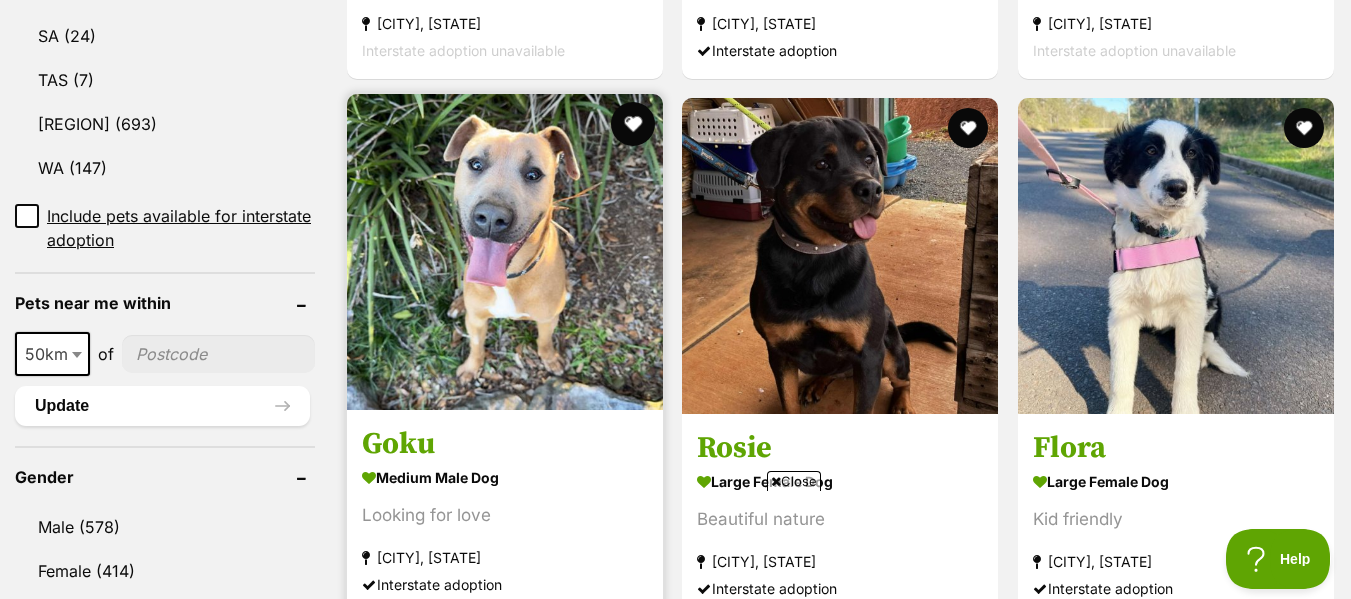 click at bounding box center [633, 124] 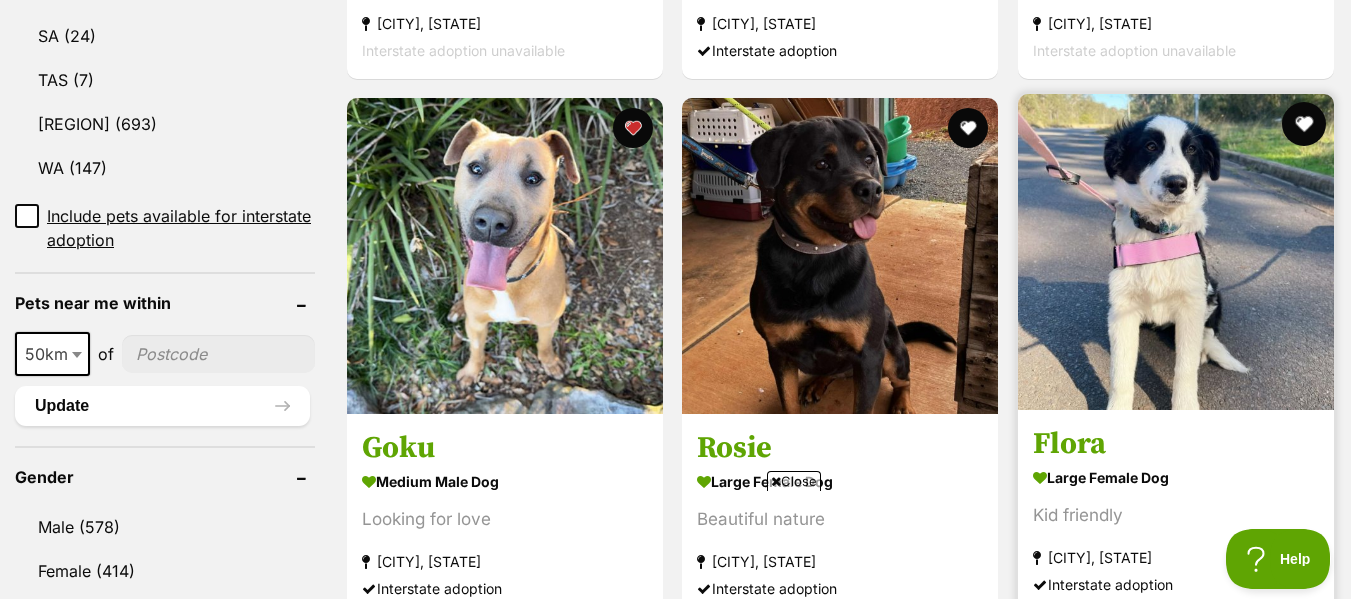 click at bounding box center (1304, 124) 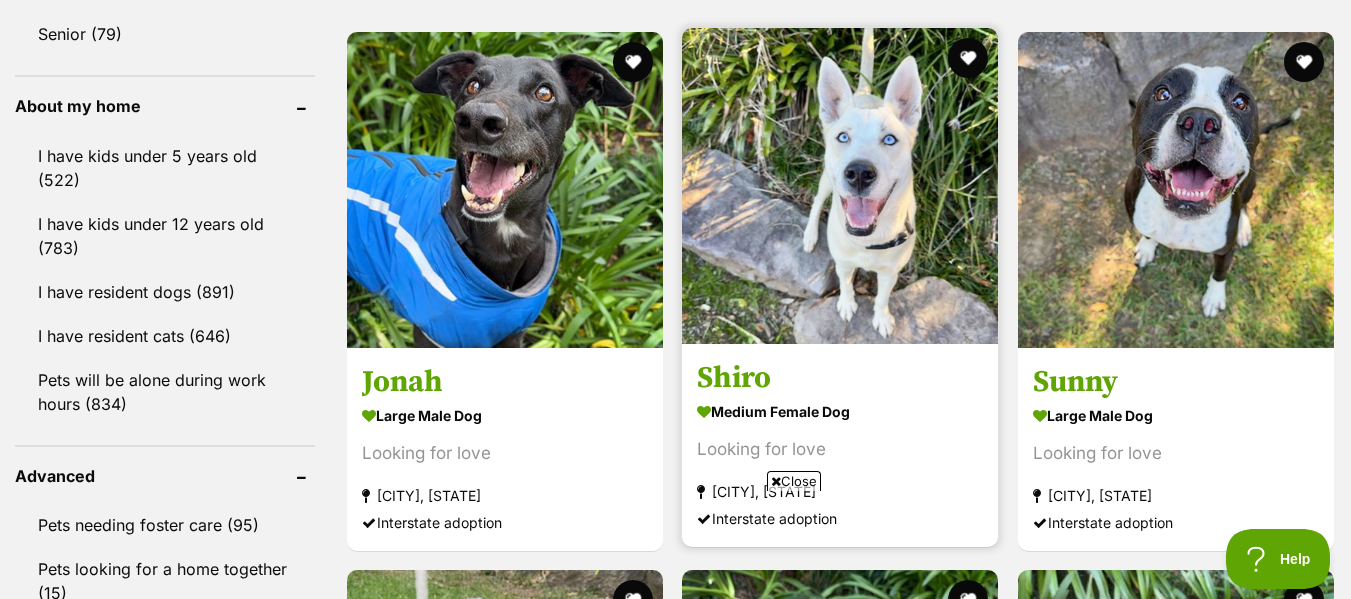 scroll, scrollTop: 2230, scrollLeft: 0, axis: vertical 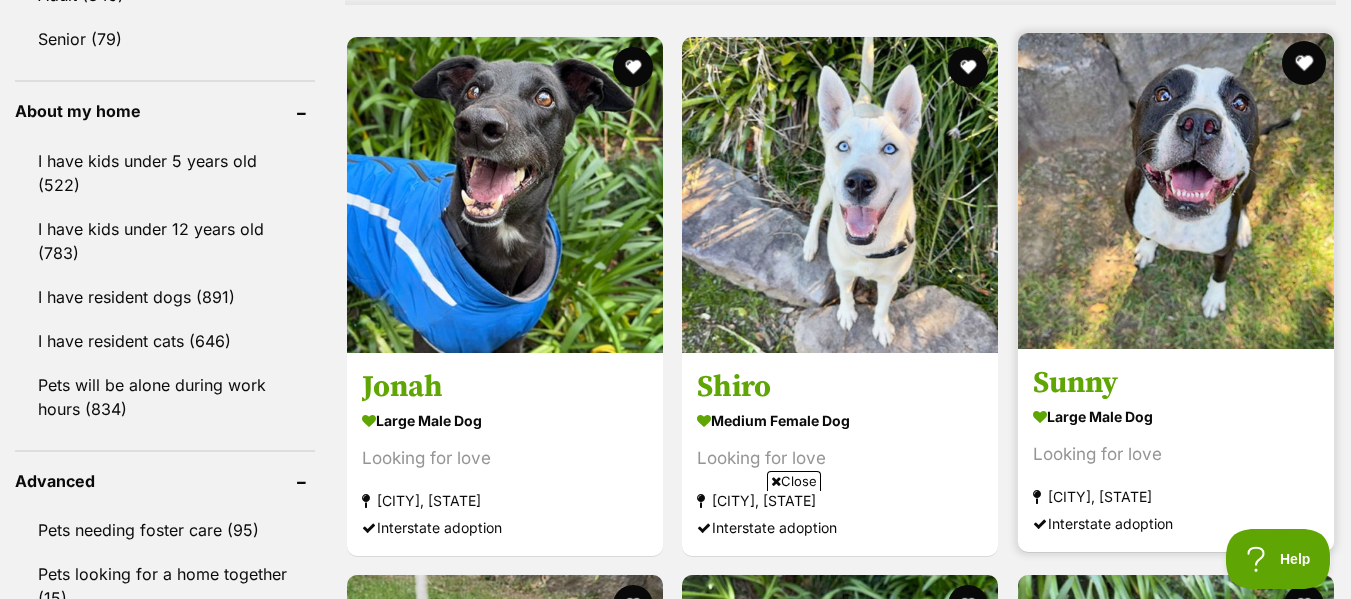 click at bounding box center [1304, 63] 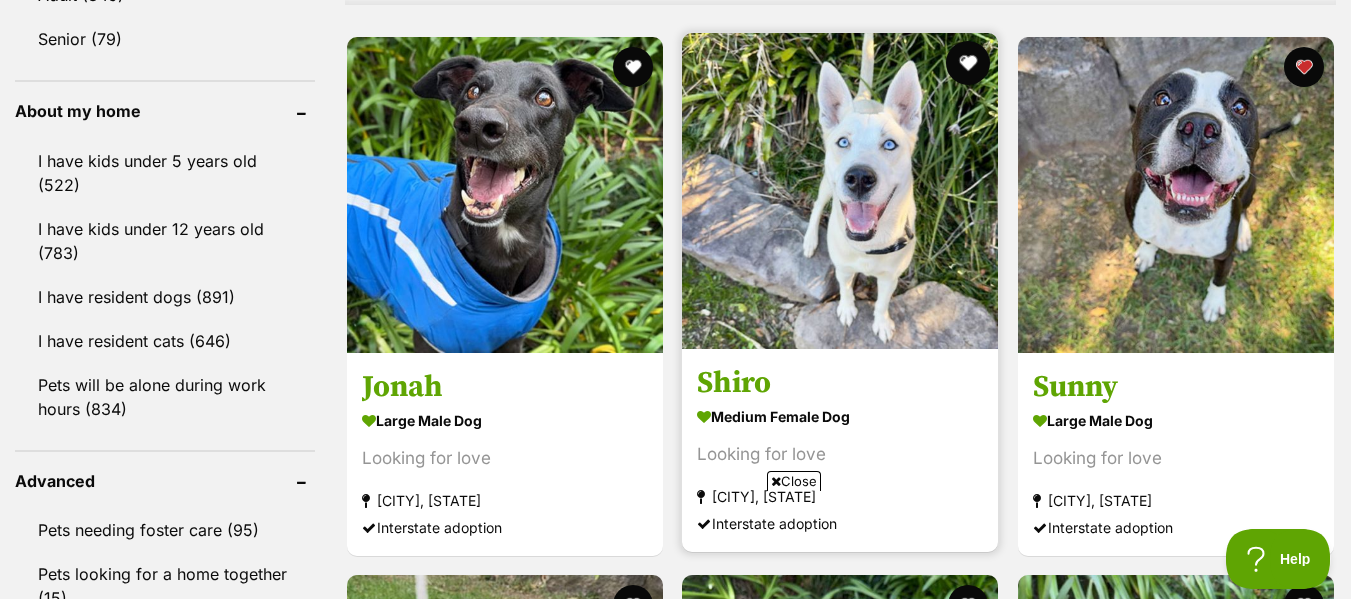 click at bounding box center (969, 63) 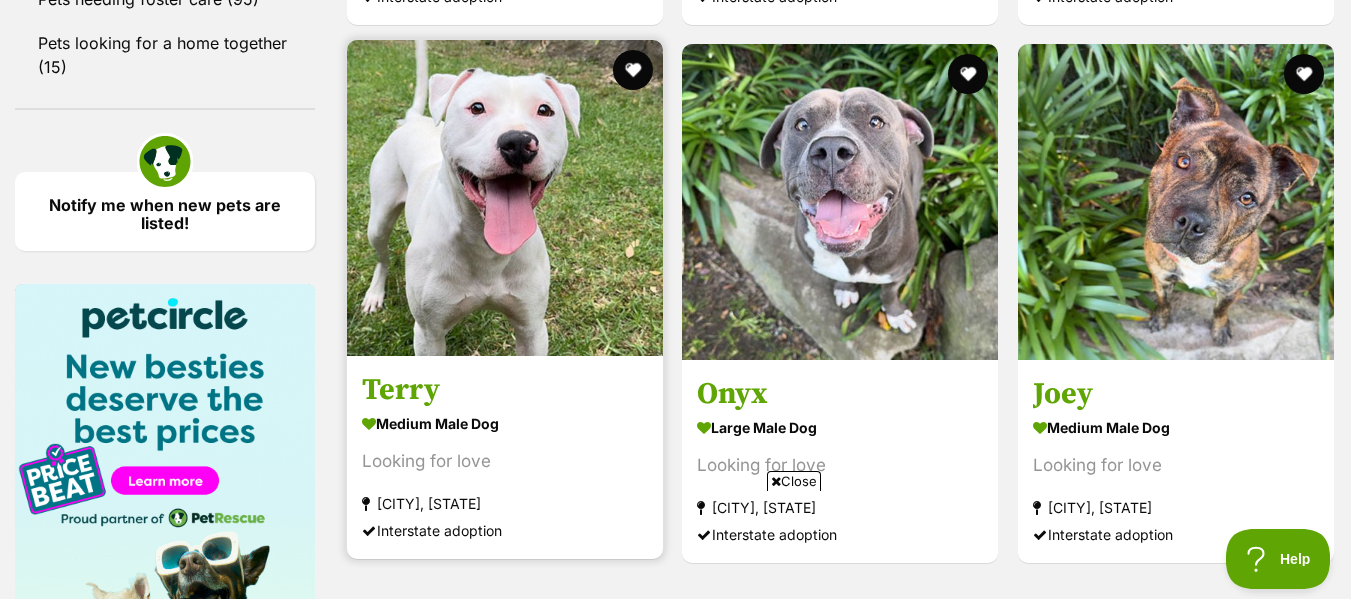 scroll, scrollTop: 2760, scrollLeft: 0, axis: vertical 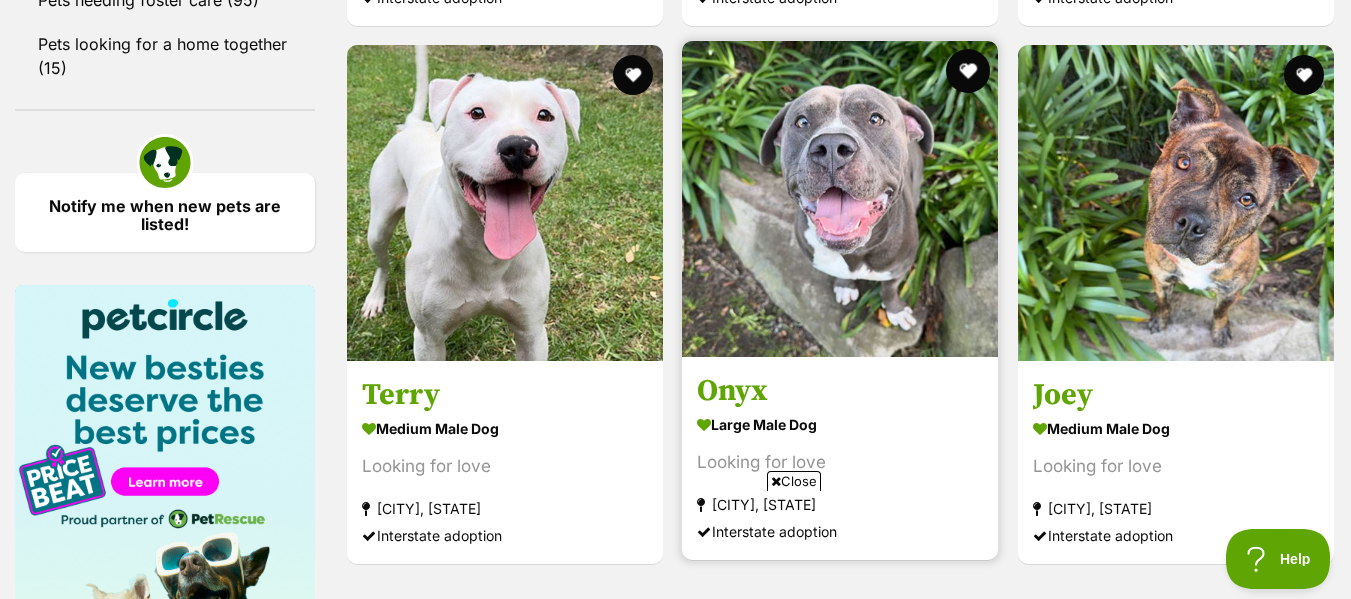 click at bounding box center [969, 71] 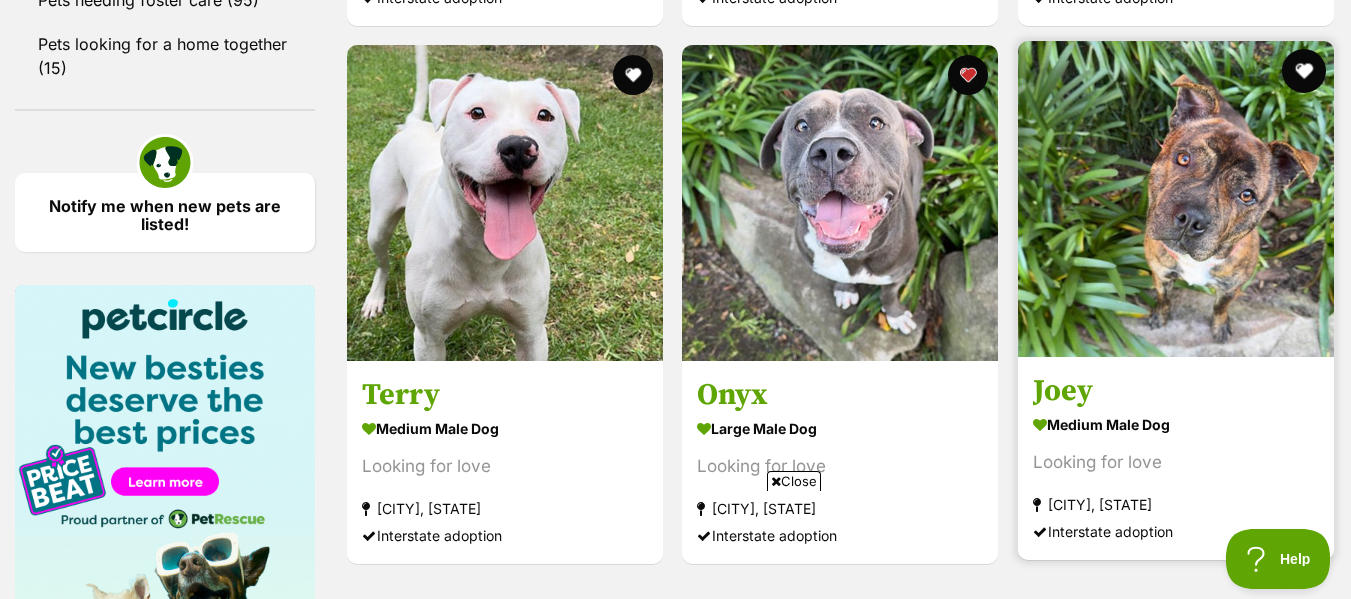 click at bounding box center [1304, 71] 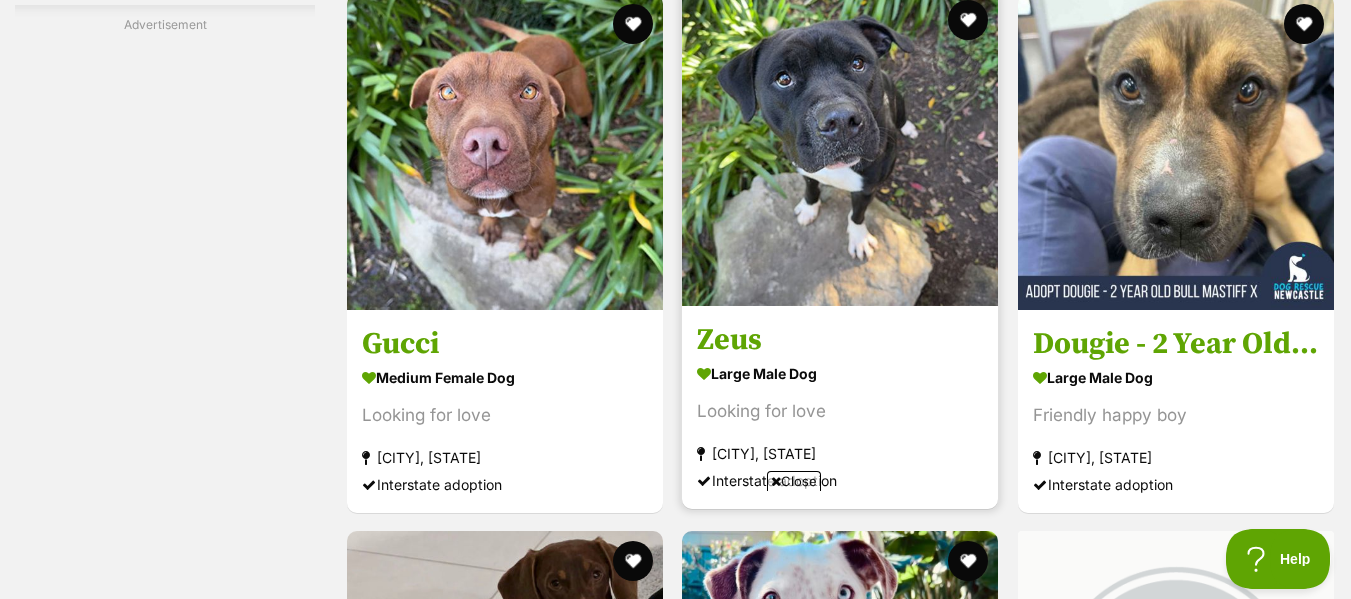 scroll, scrollTop: 3538, scrollLeft: 0, axis: vertical 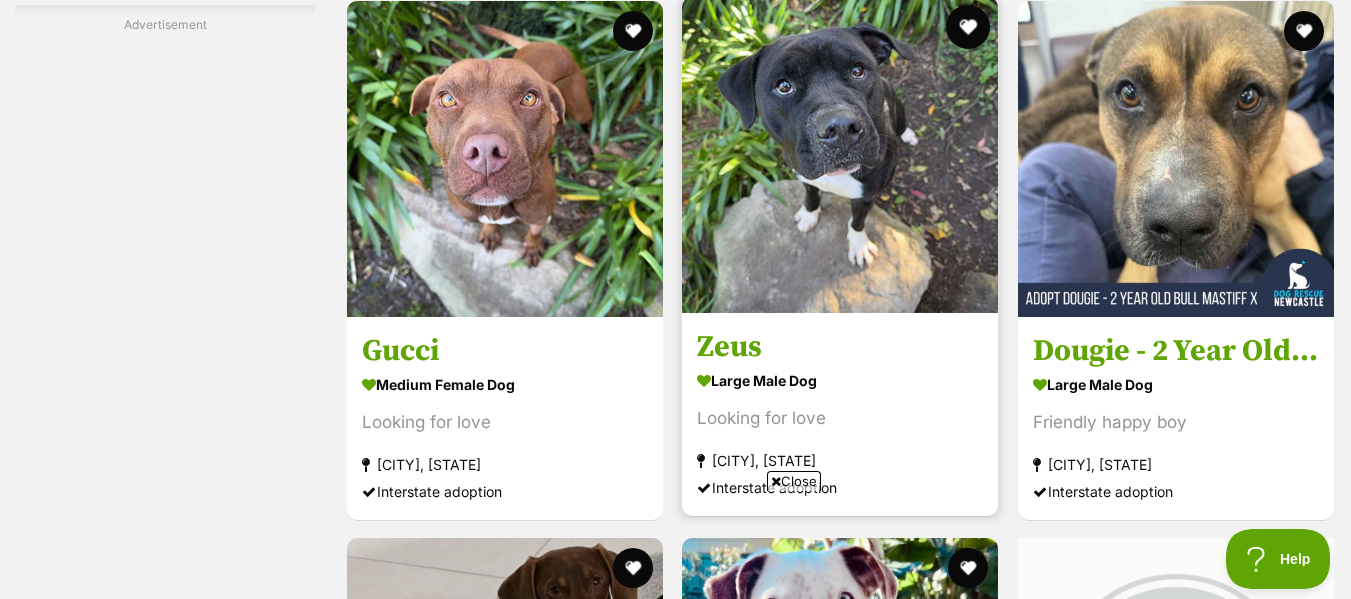 click at bounding box center [969, 27] 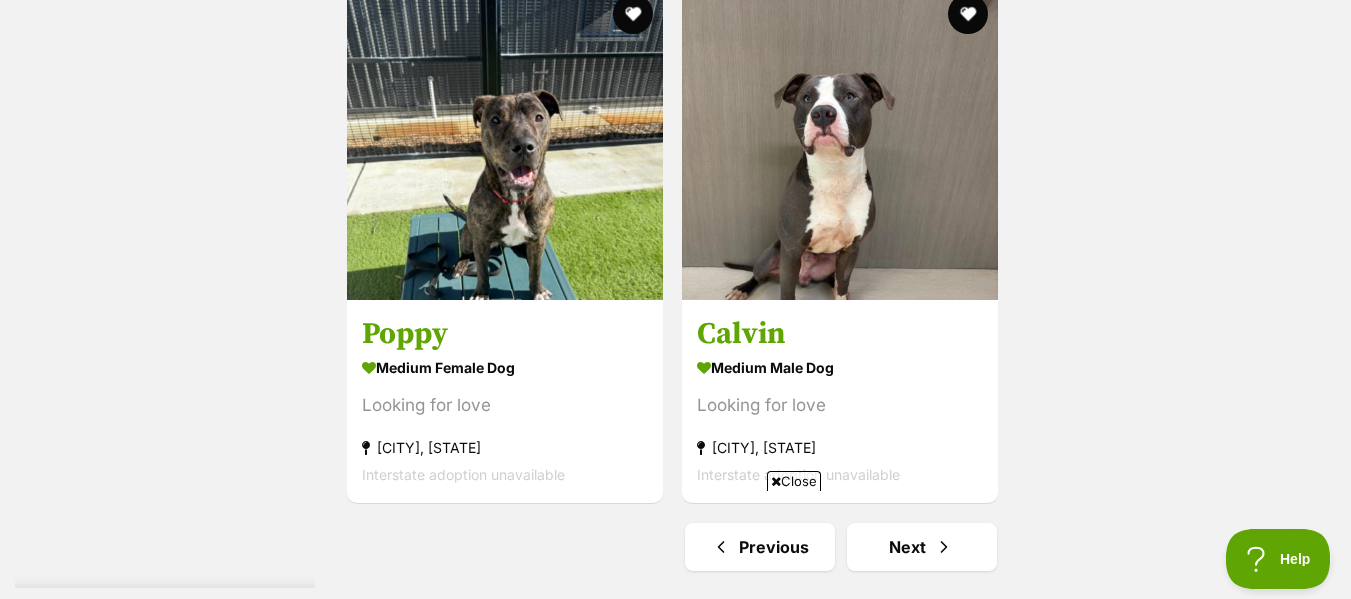 scroll, scrollTop: 4970, scrollLeft: 0, axis: vertical 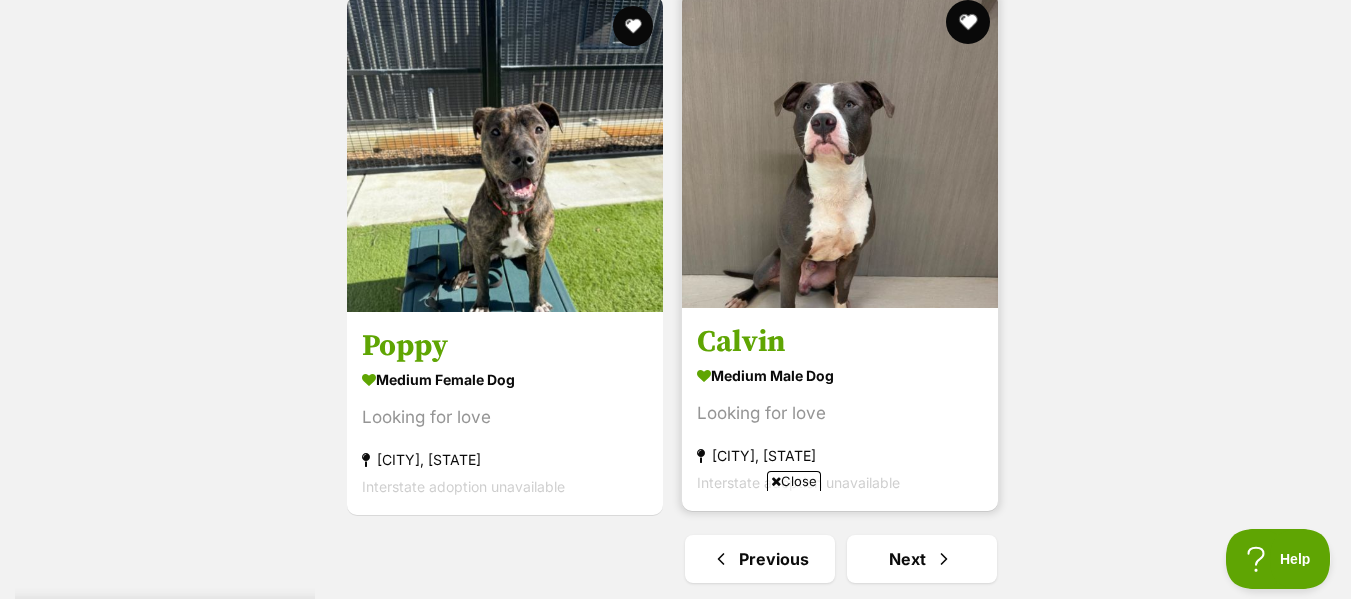 click at bounding box center (969, 22) 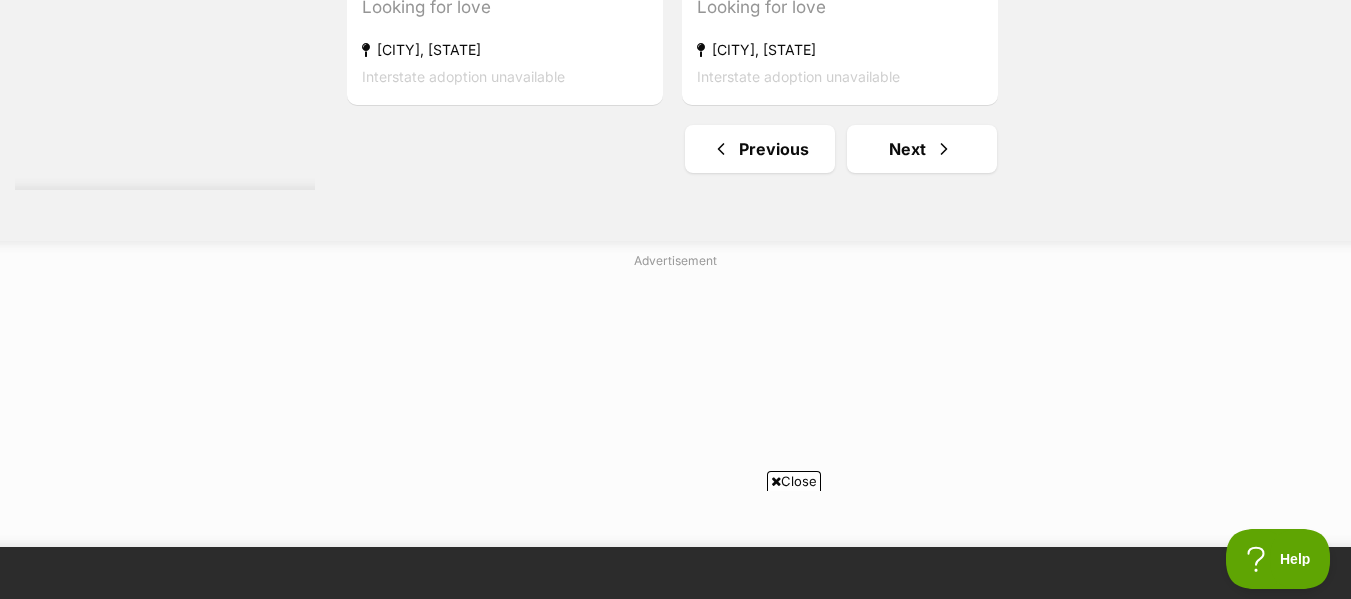 scroll, scrollTop: 5383, scrollLeft: 0, axis: vertical 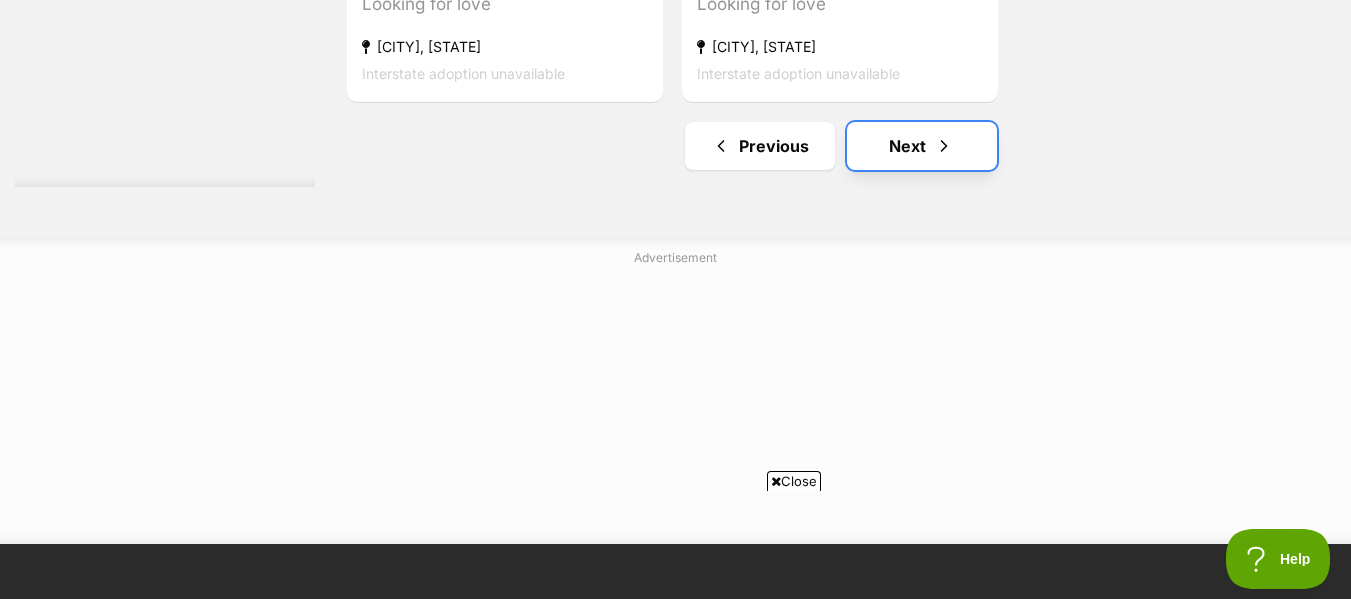 click on "Next" at bounding box center (922, 146) 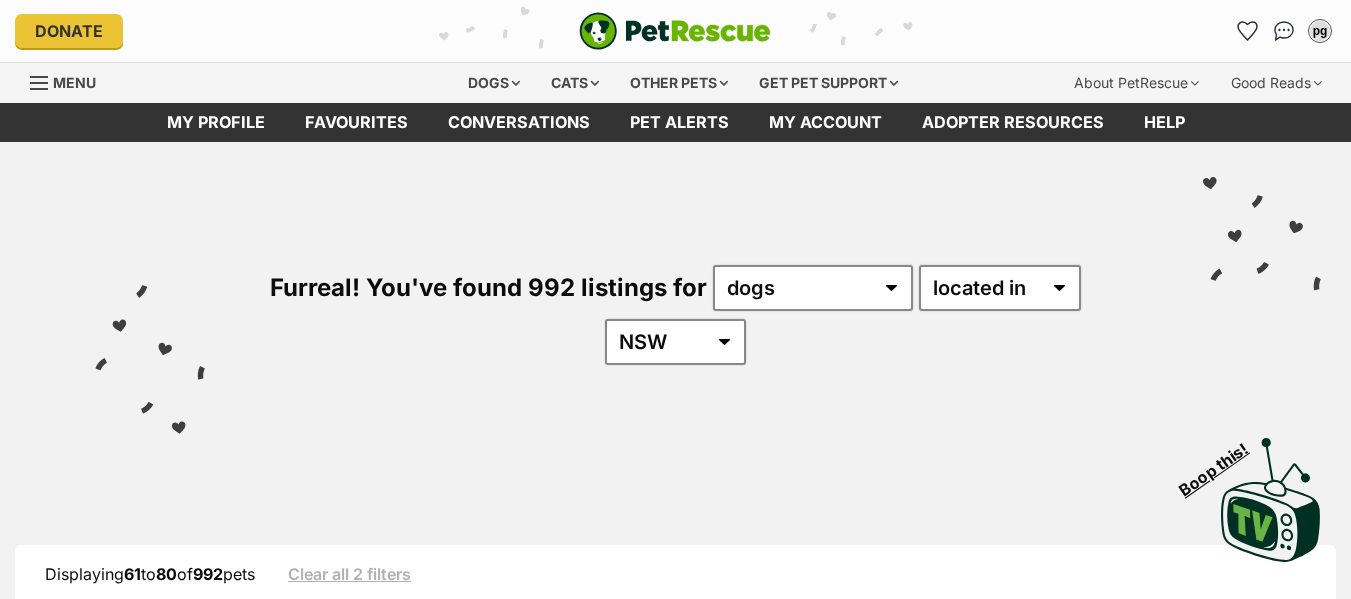 scroll, scrollTop: 0, scrollLeft: 0, axis: both 